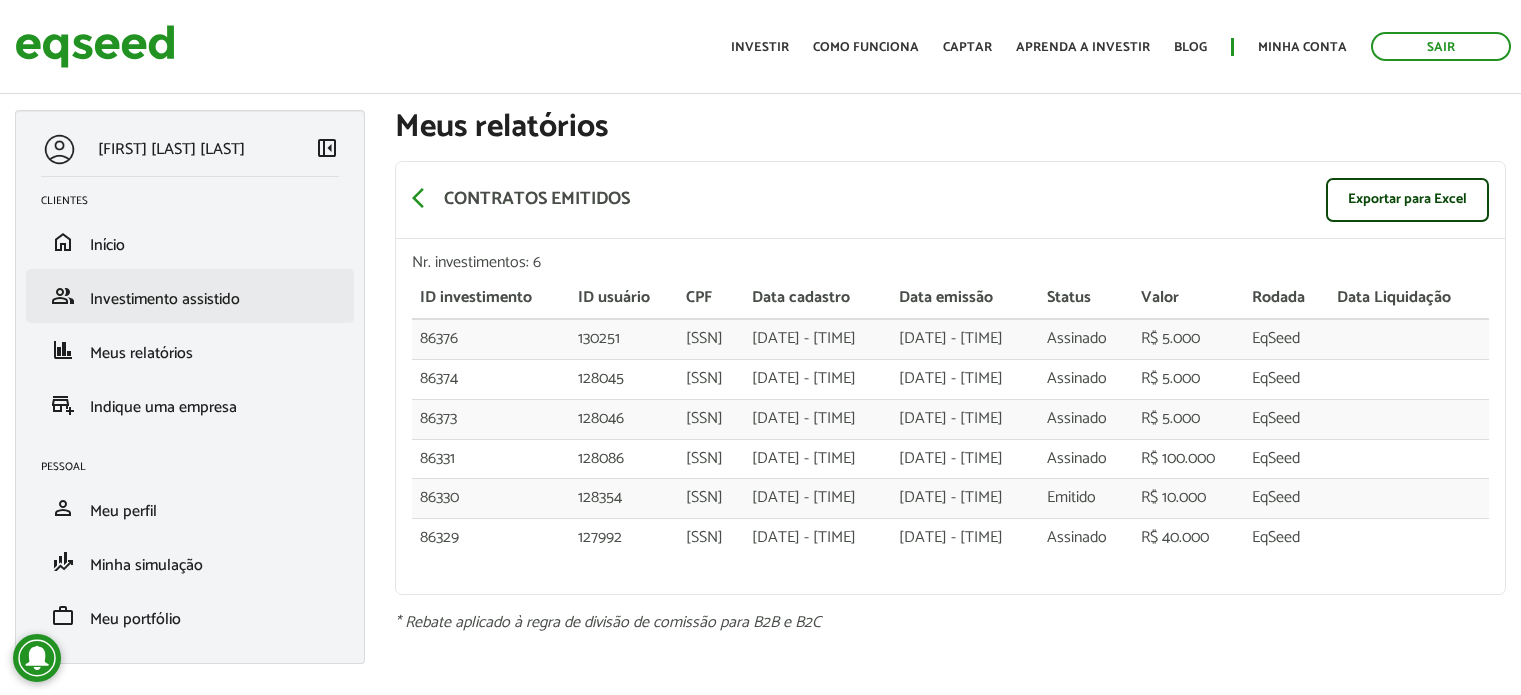 scroll, scrollTop: 0, scrollLeft: 0, axis: both 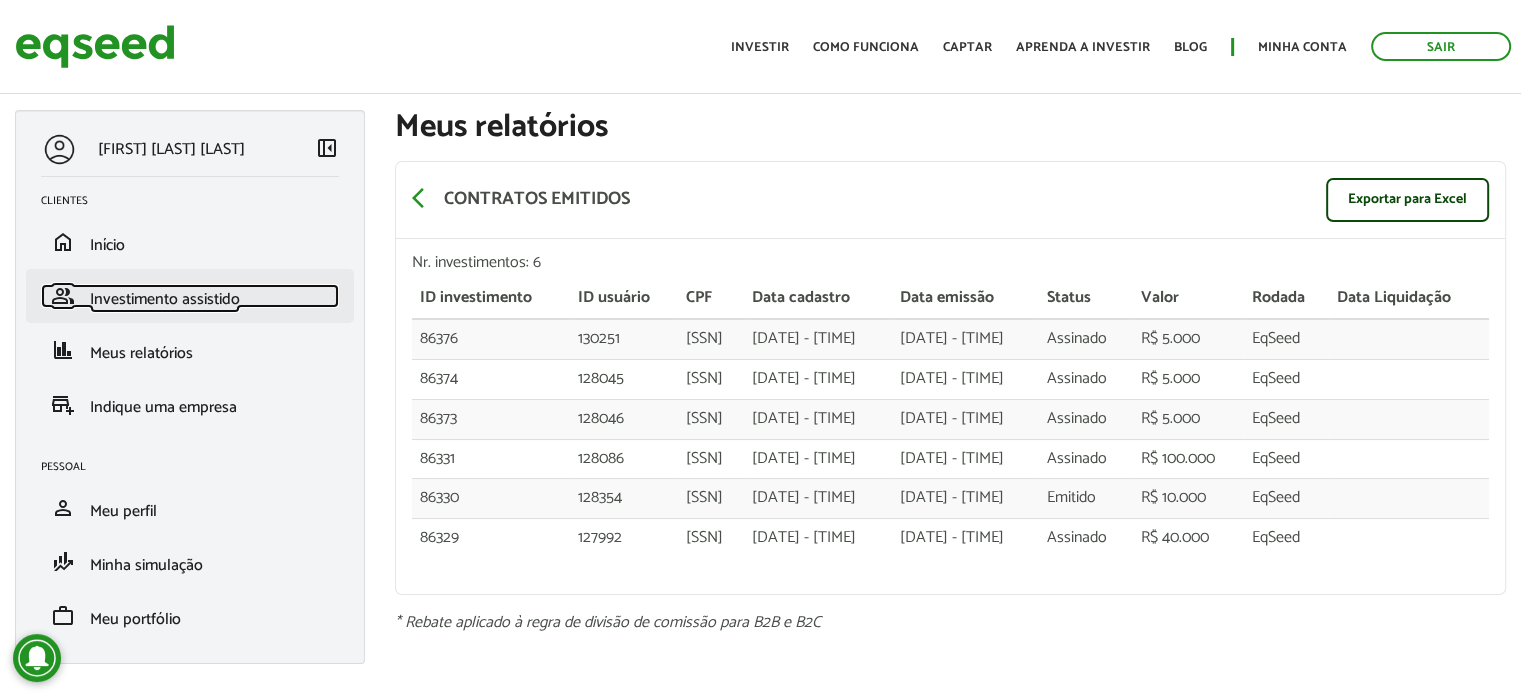 click on "Investimento assistido" at bounding box center (165, 299) 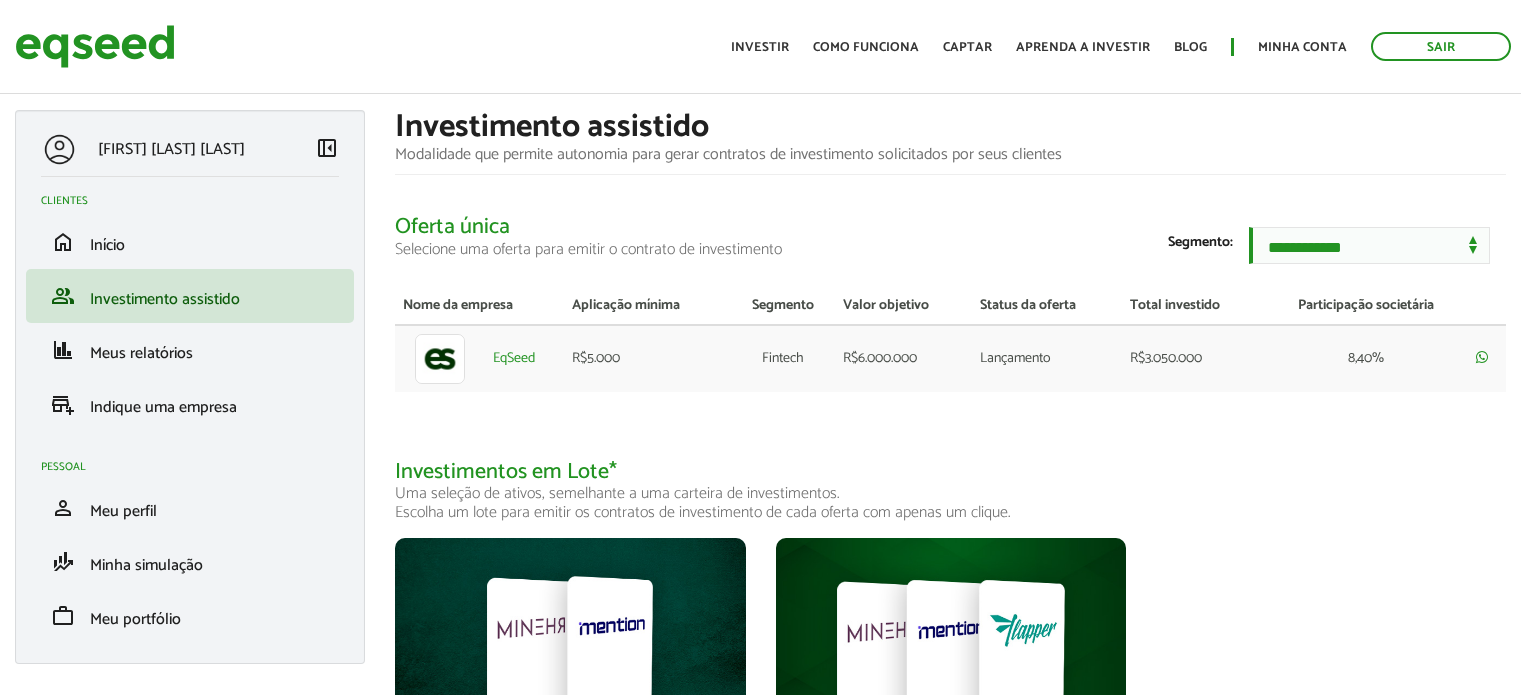 scroll, scrollTop: 0, scrollLeft: 0, axis: both 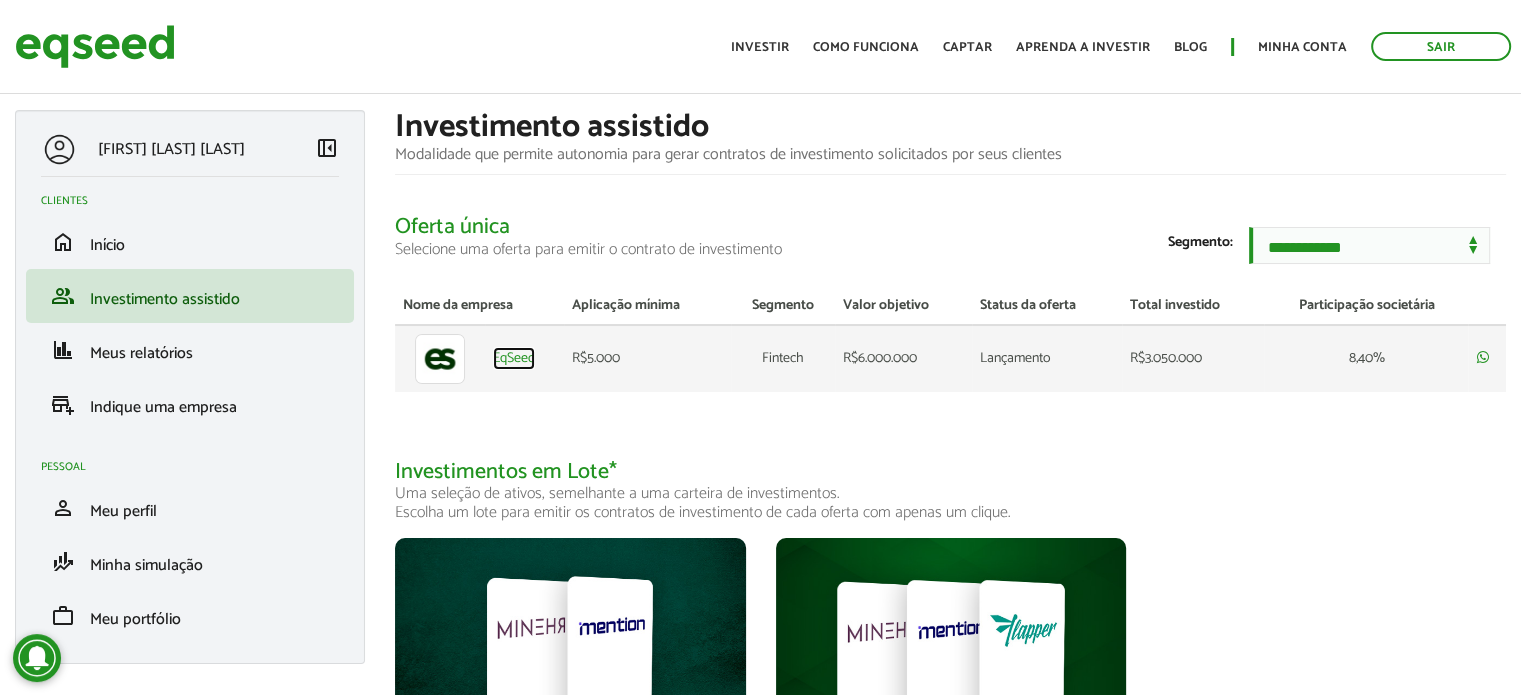 click on "EqSeed" at bounding box center [514, 359] 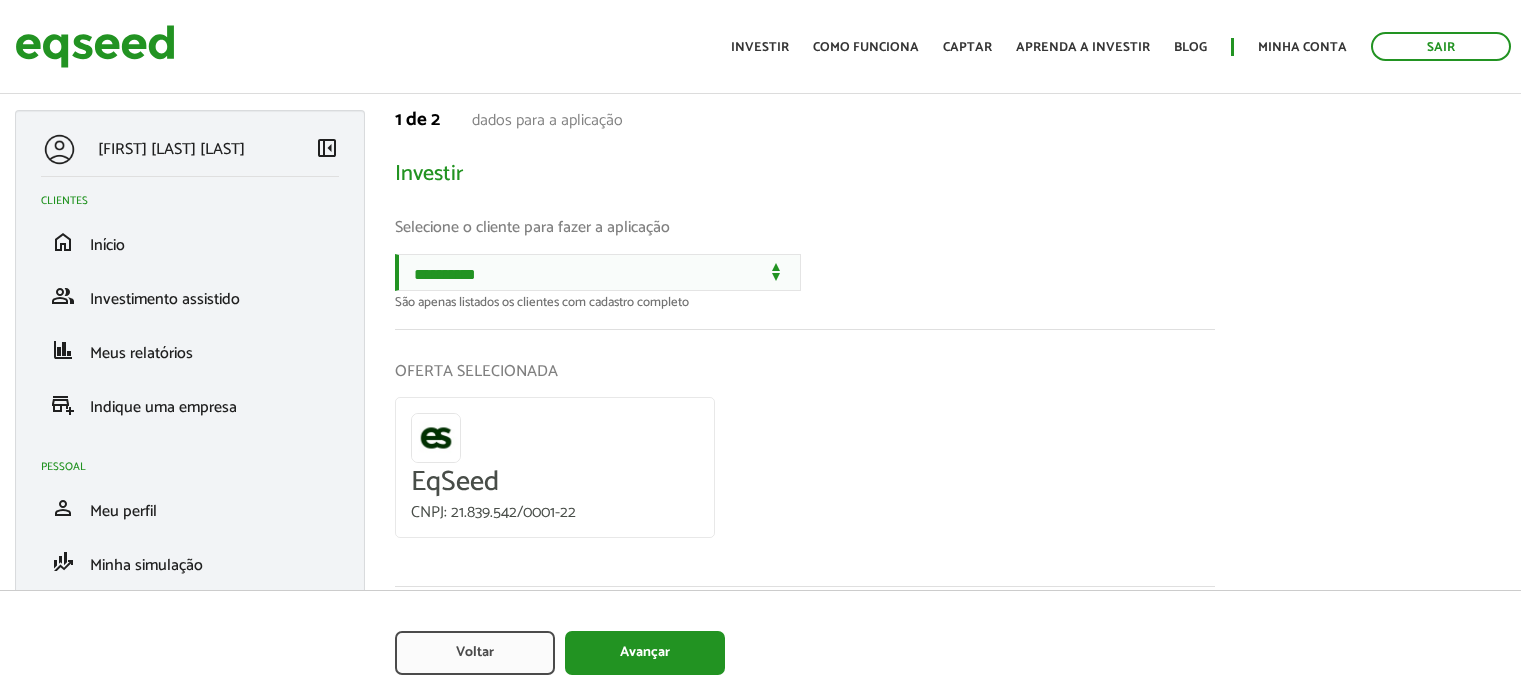 scroll, scrollTop: 0, scrollLeft: 0, axis: both 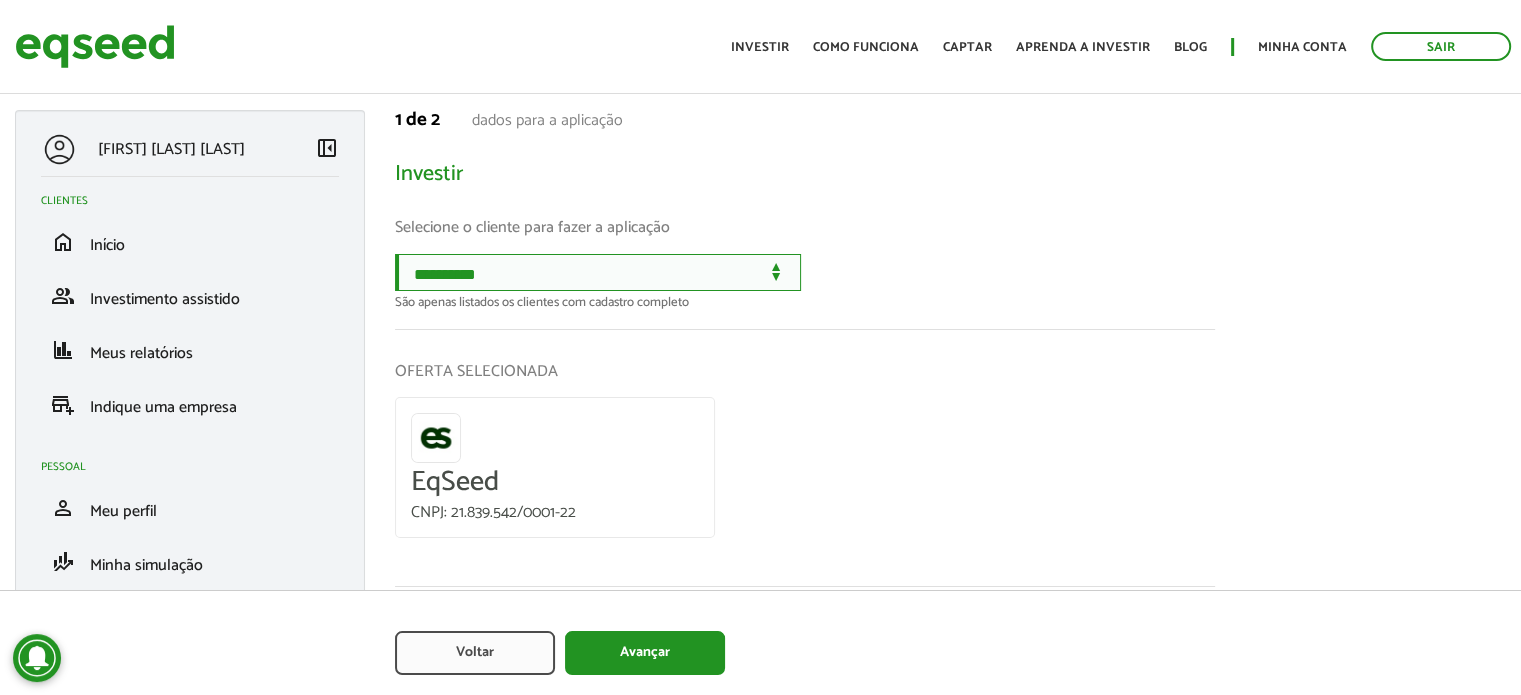 click on "**********" at bounding box center (598, 272) 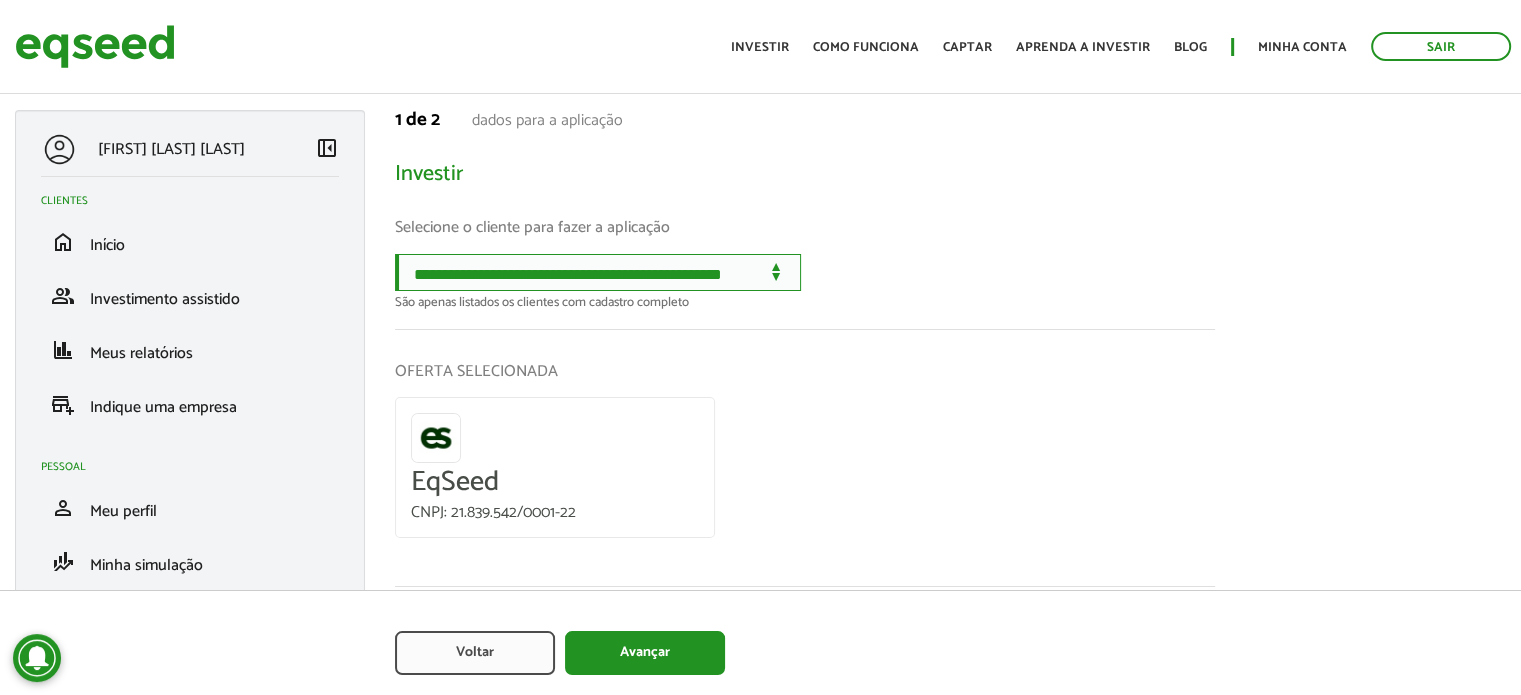 click on "**********" at bounding box center (598, 272) 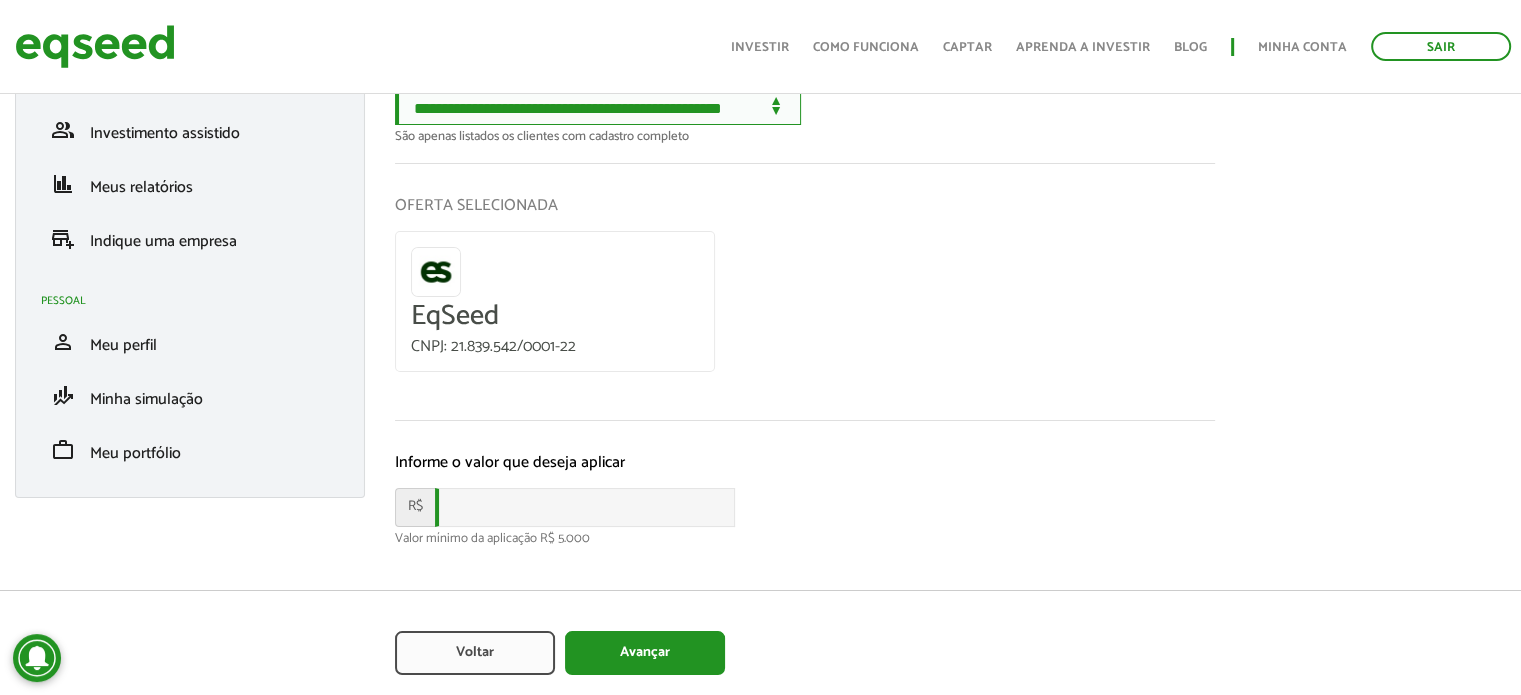 scroll, scrollTop: 184, scrollLeft: 0, axis: vertical 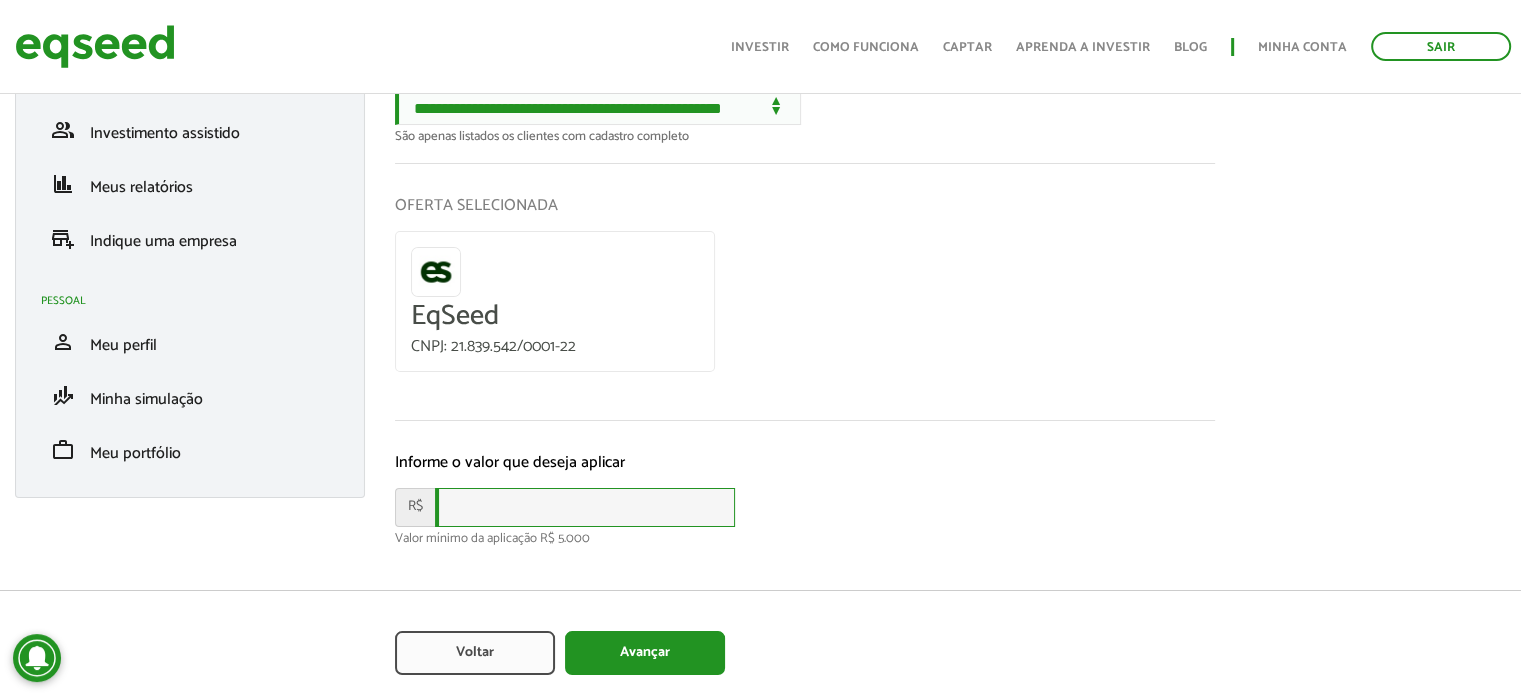 click at bounding box center (585, 507) 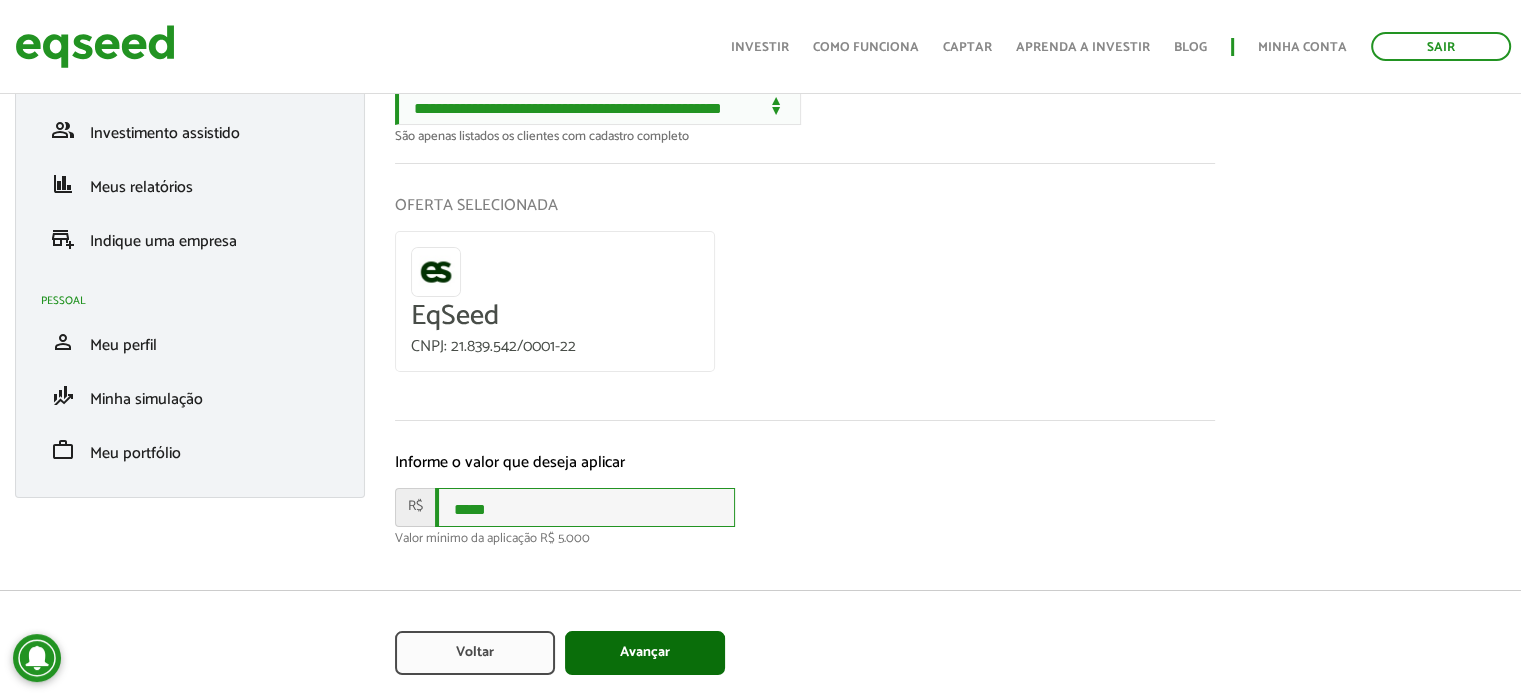 type on "*****" 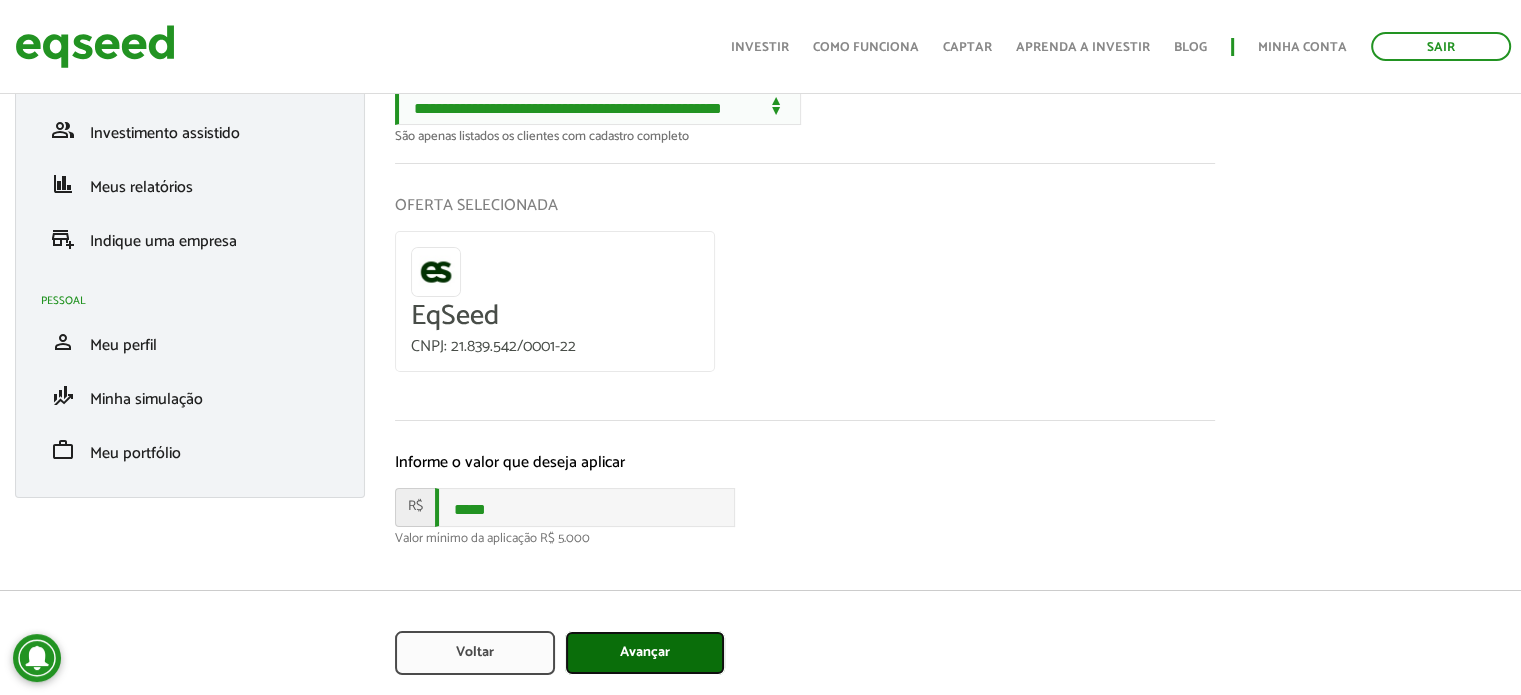 click on "Avançar" at bounding box center [645, 653] 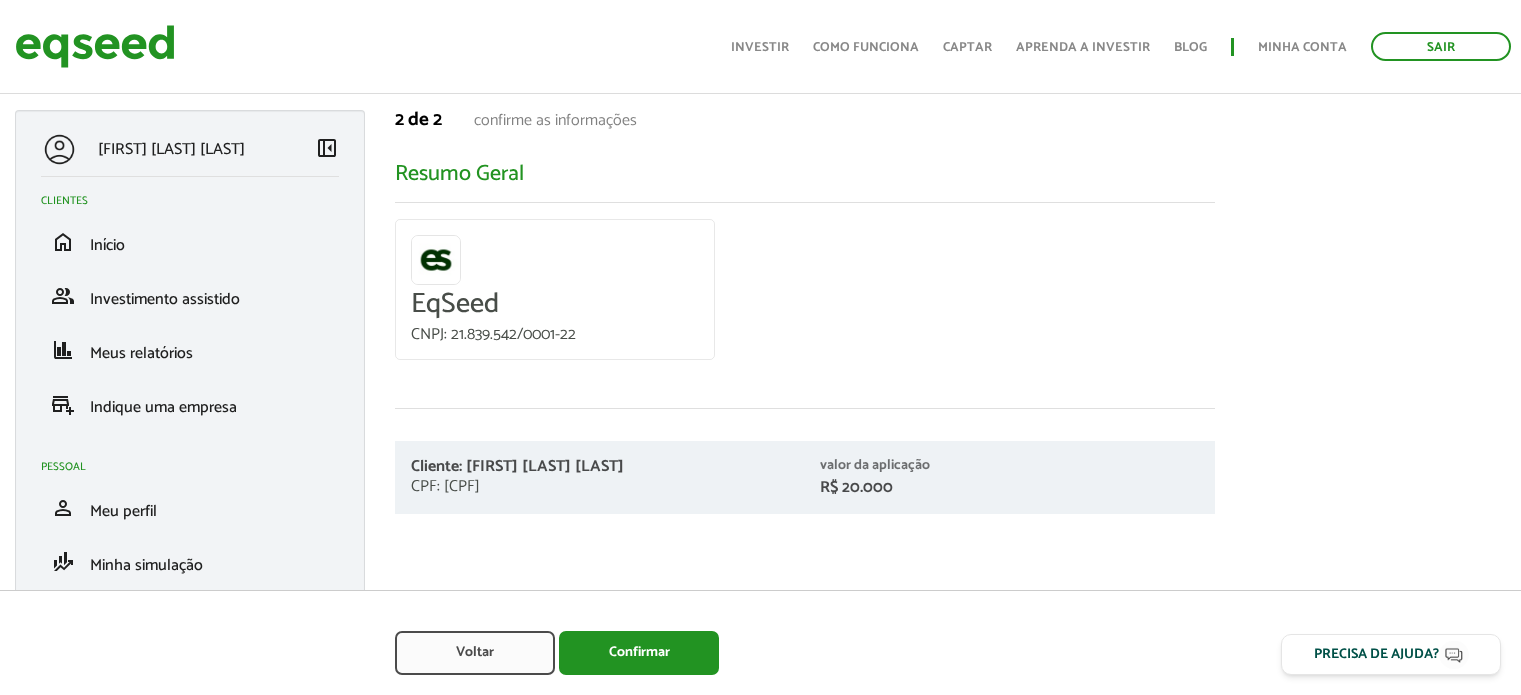 scroll, scrollTop: 28, scrollLeft: 0, axis: vertical 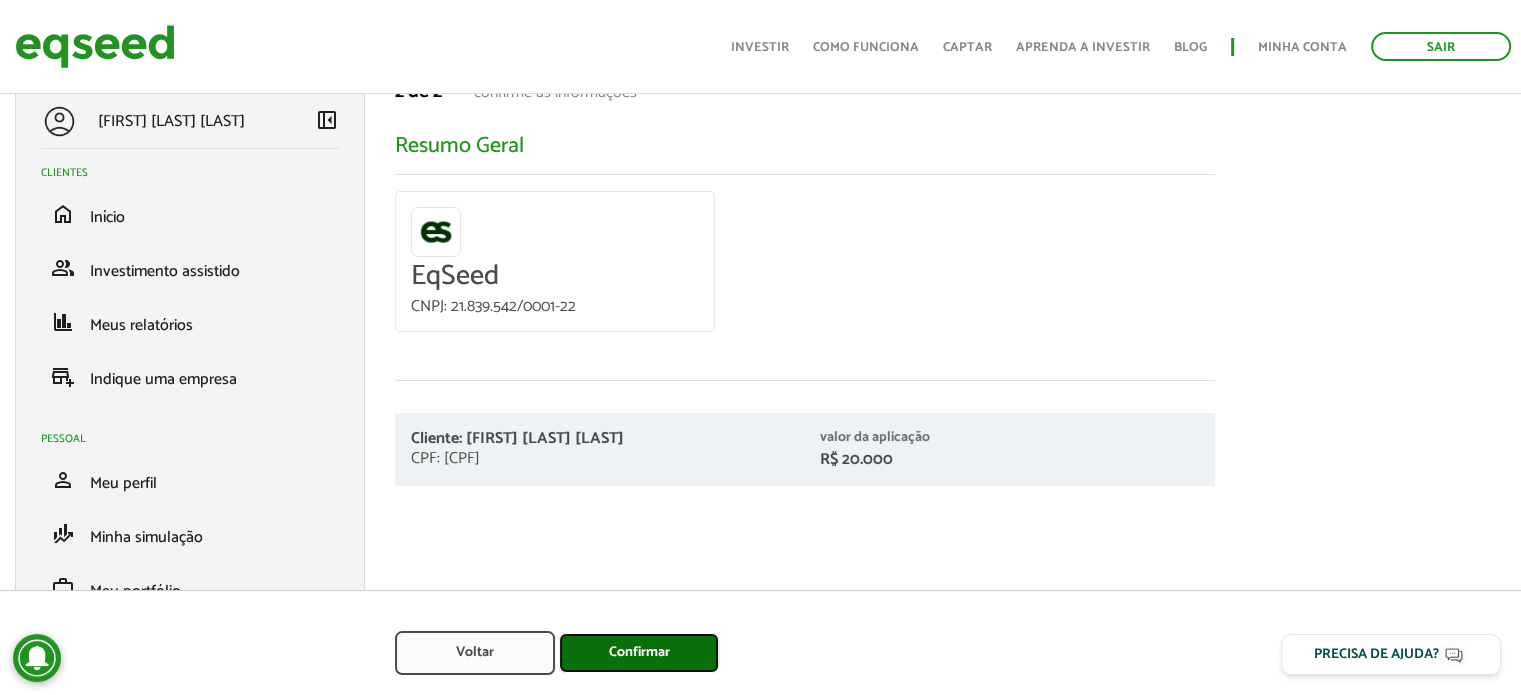 click on "Confirmar" at bounding box center (639, 653) 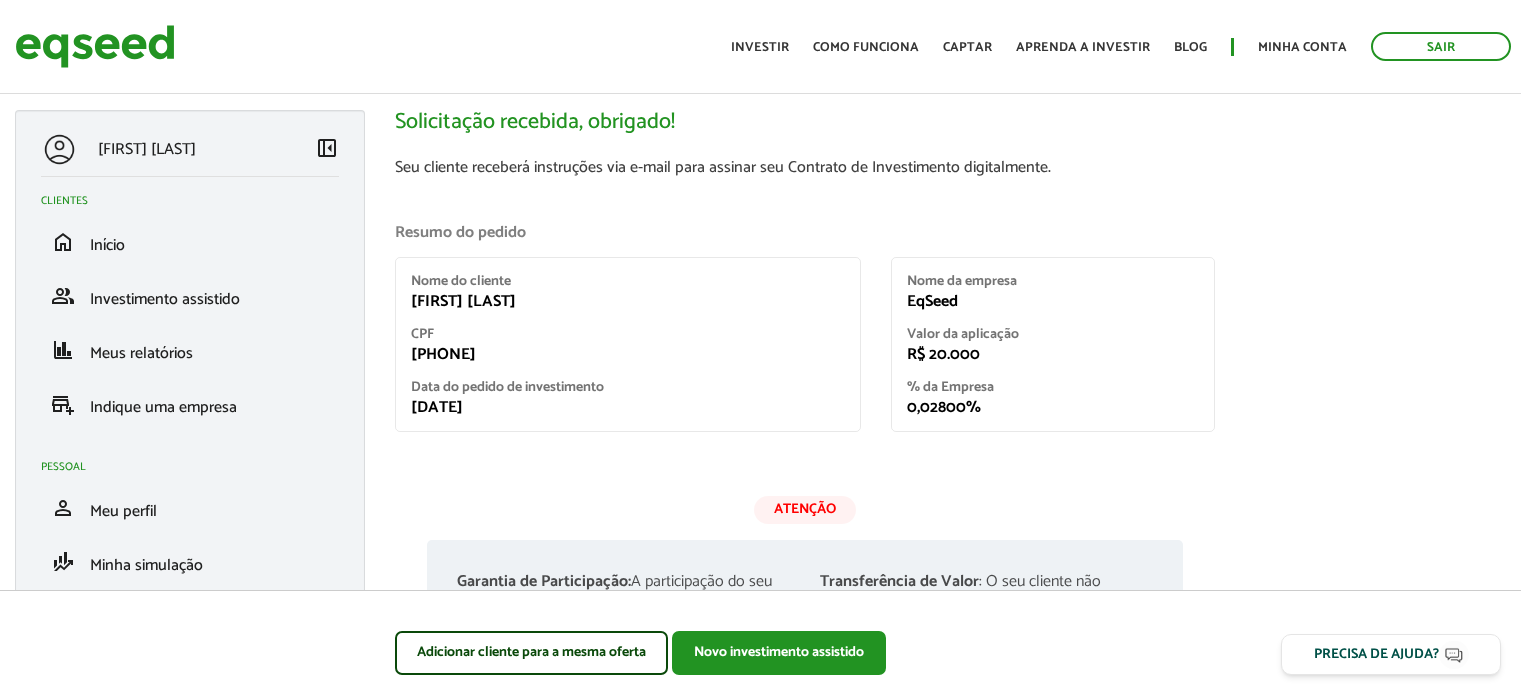 scroll, scrollTop: 0, scrollLeft: 0, axis: both 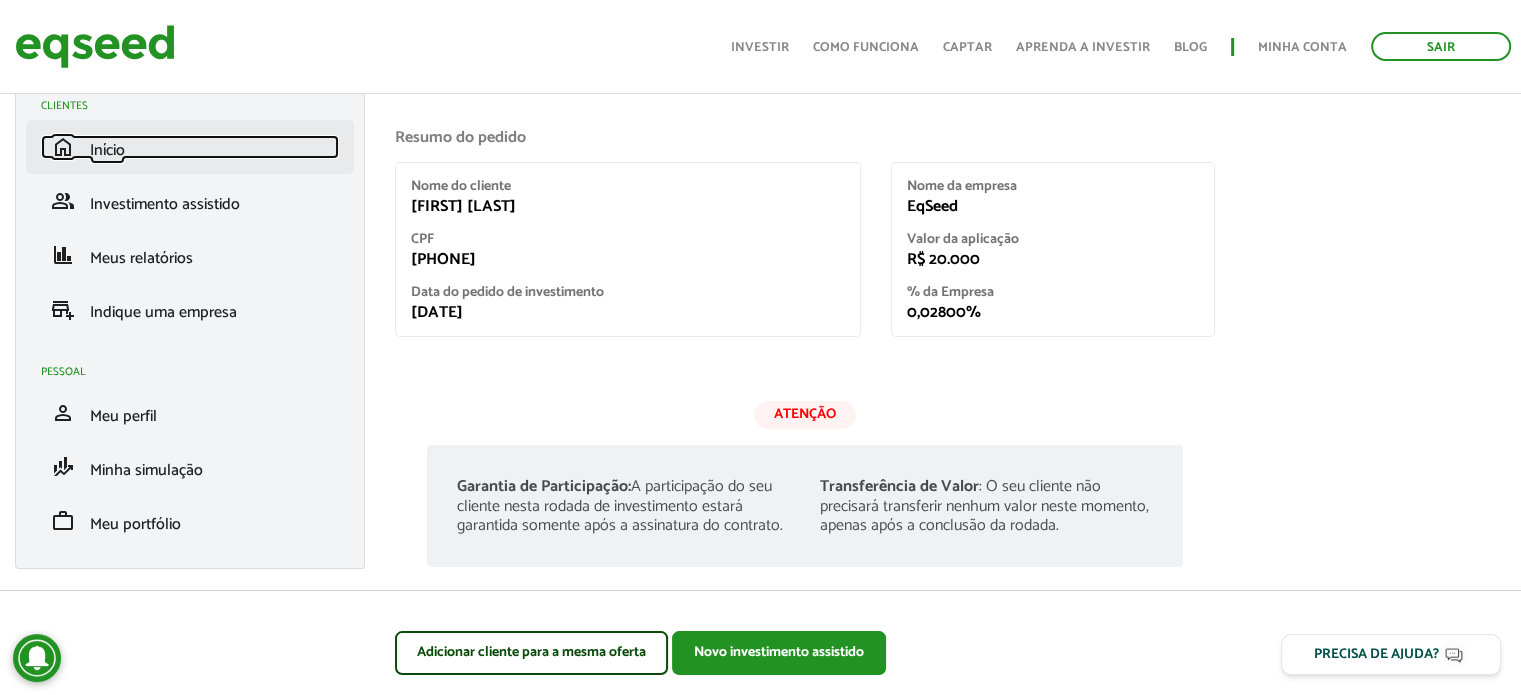 click on "home Início" at bounding box center (190, 147) 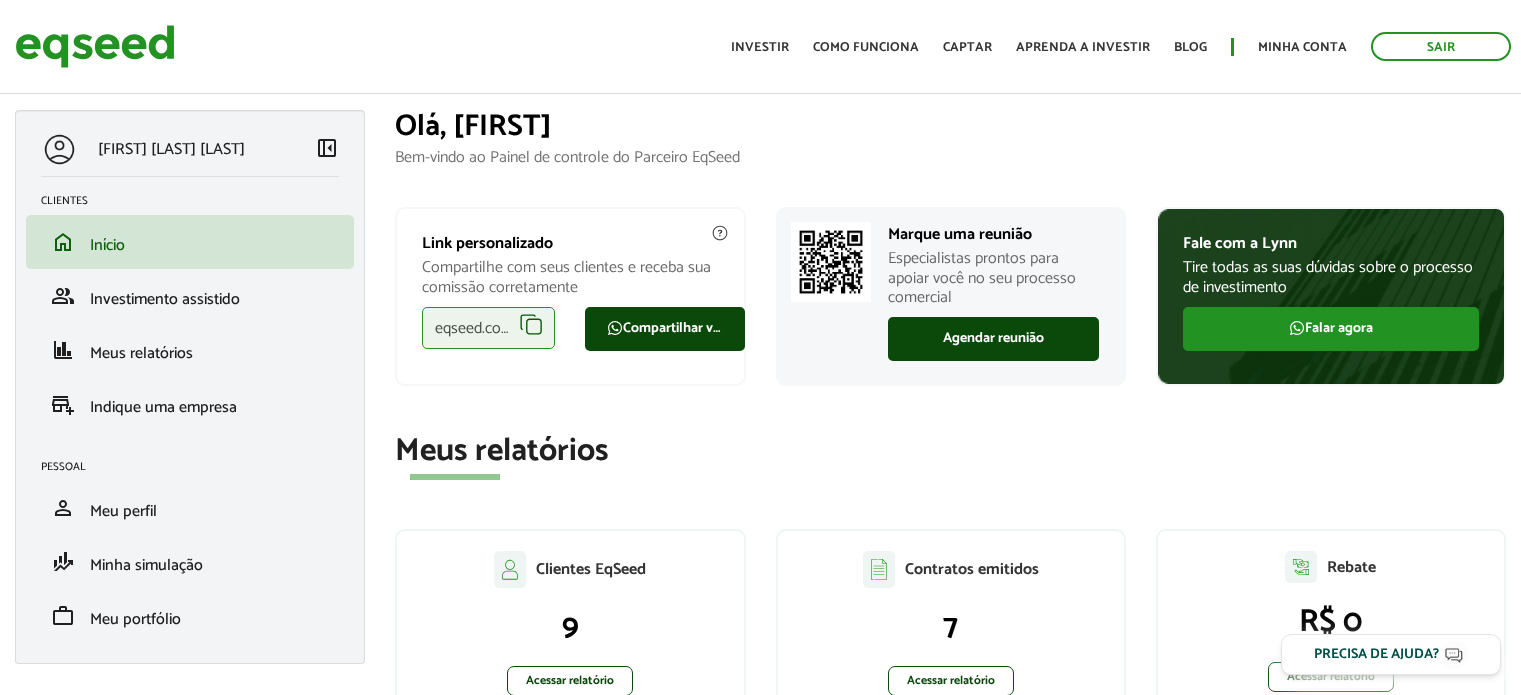 scroll, scrollTop: 0, scrollLeft: 0, axis: both 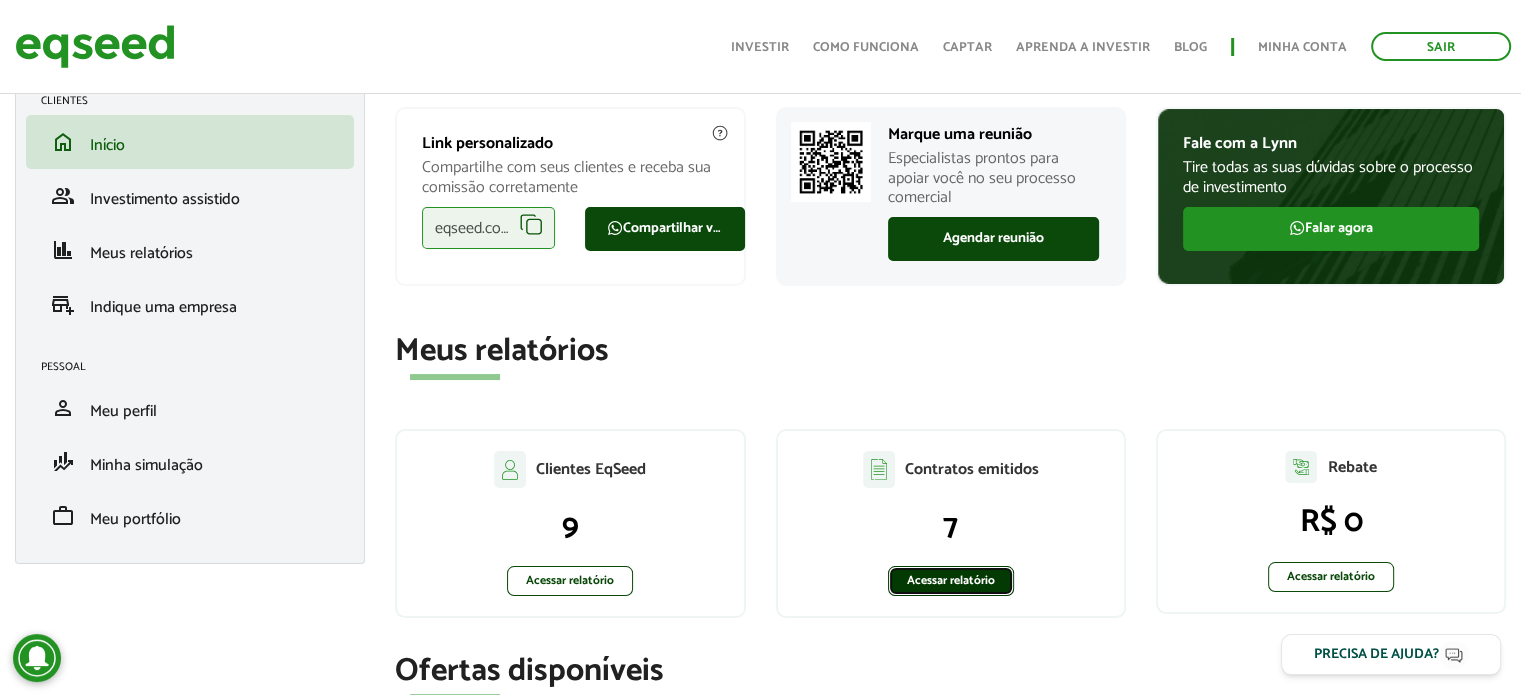 click on "Acessar relatório" at bounding box center (951, 581) 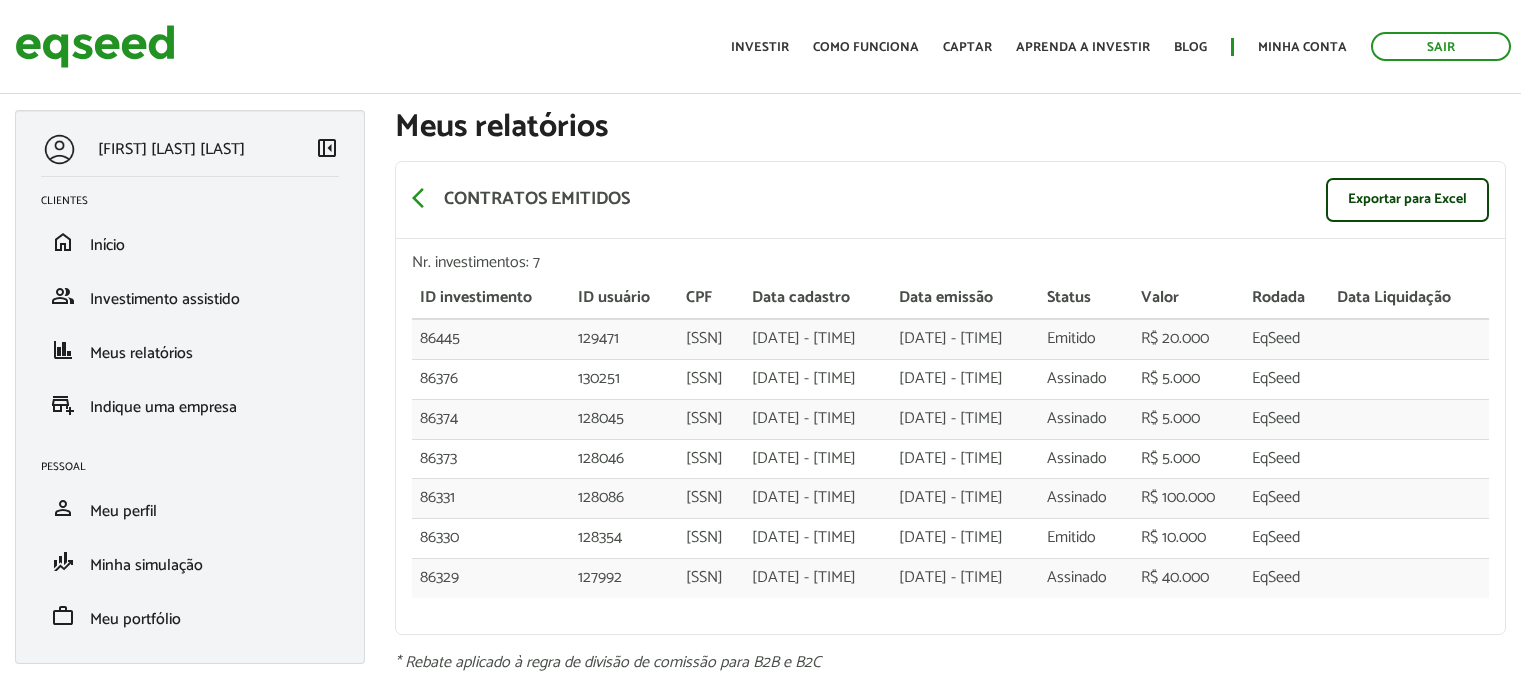 scroll, scrollTop: 0, scrollLeft: 0, axis: both 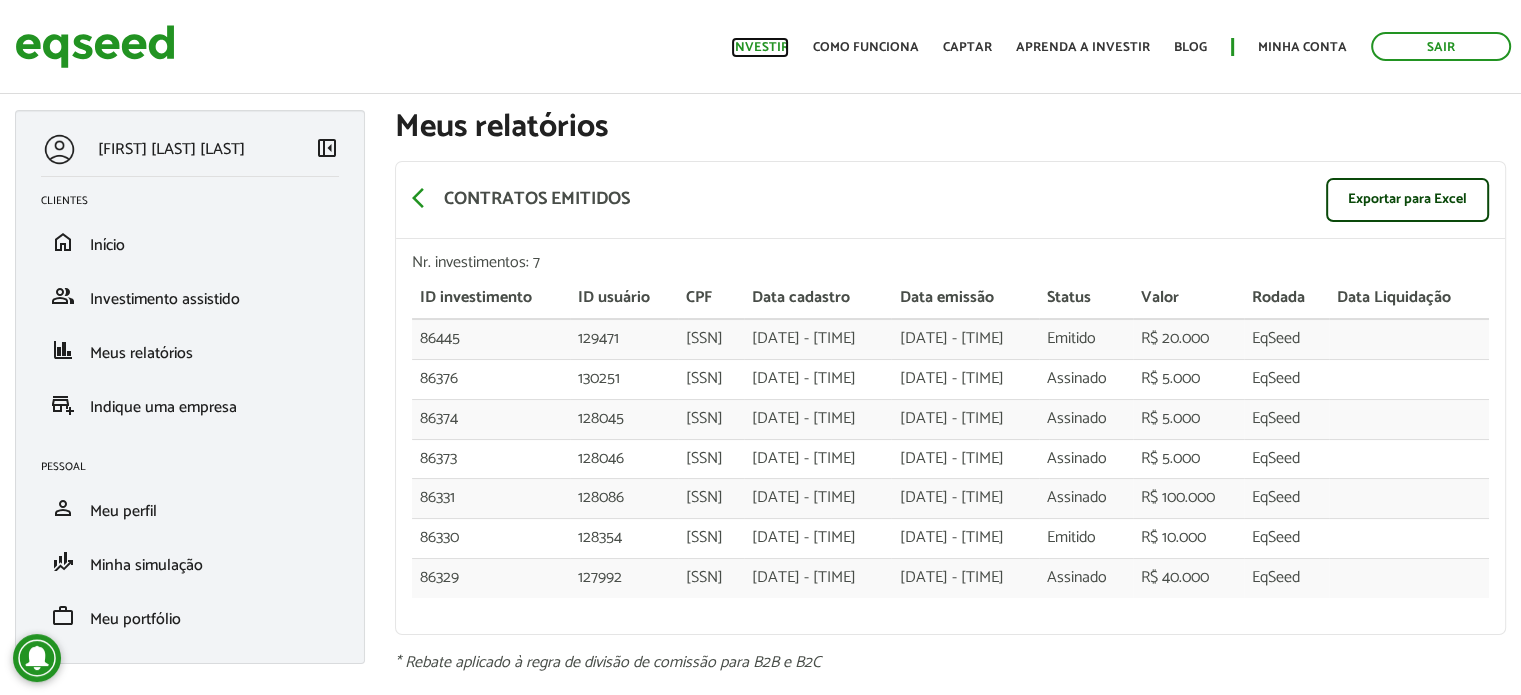 click on "Investir" at bounding box center [760, 47] 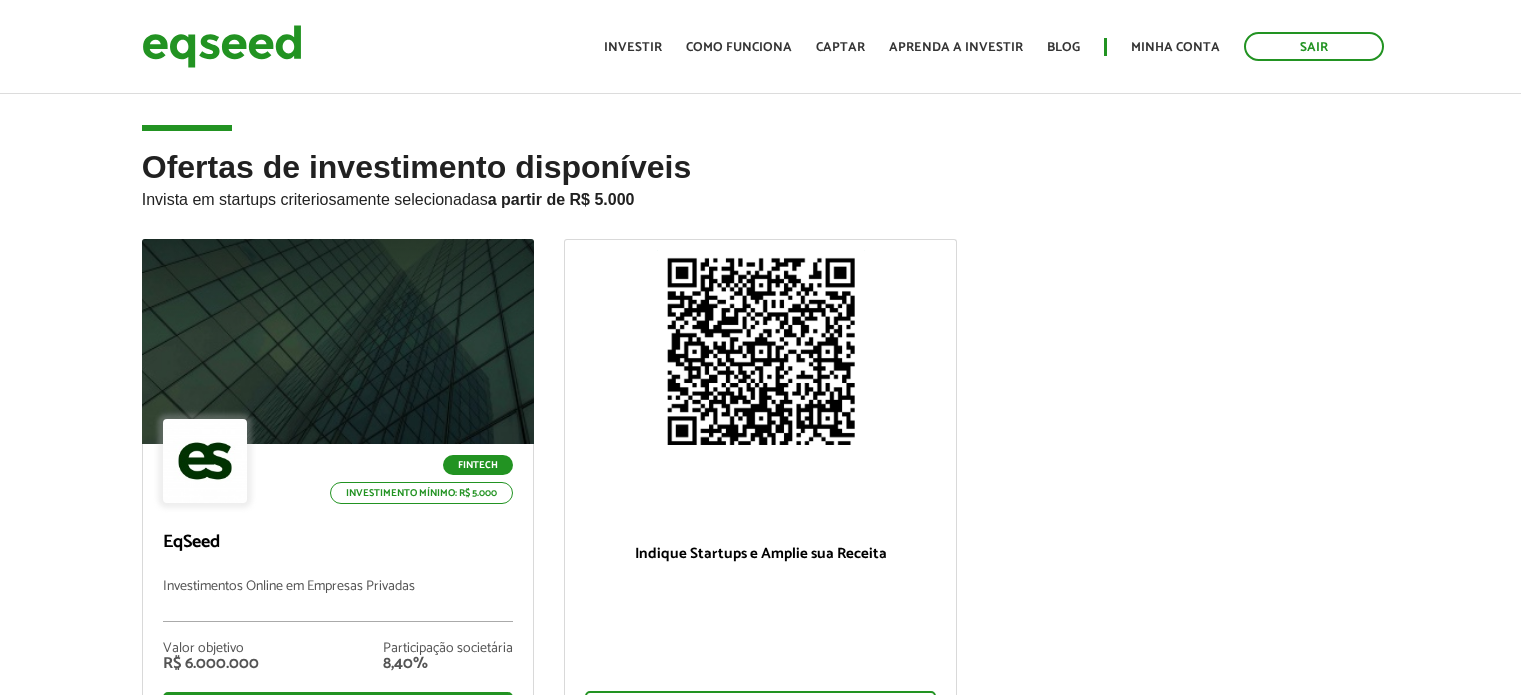 scroll, scrollTop: 0, scrollLeft: 0, axis: both 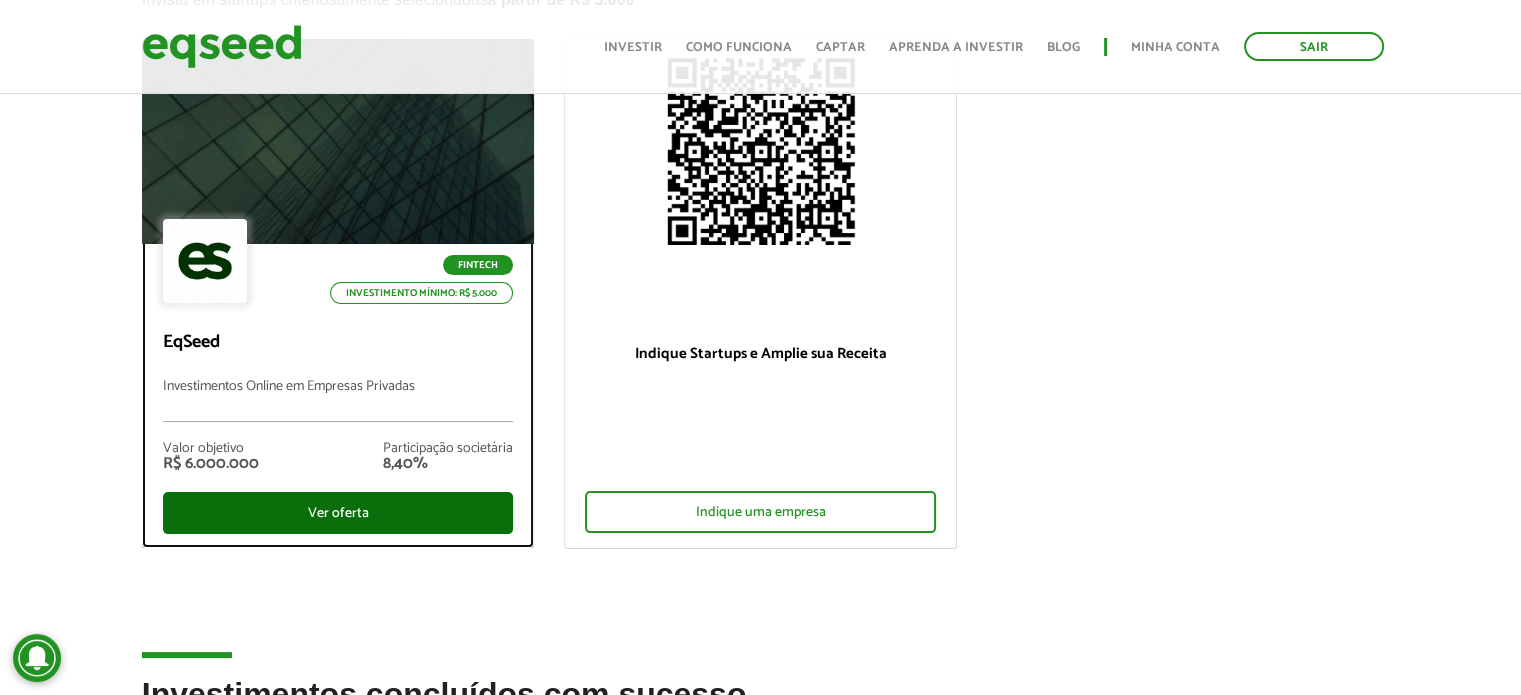 click on "Ver oferta" at bounding box center [338, 513] 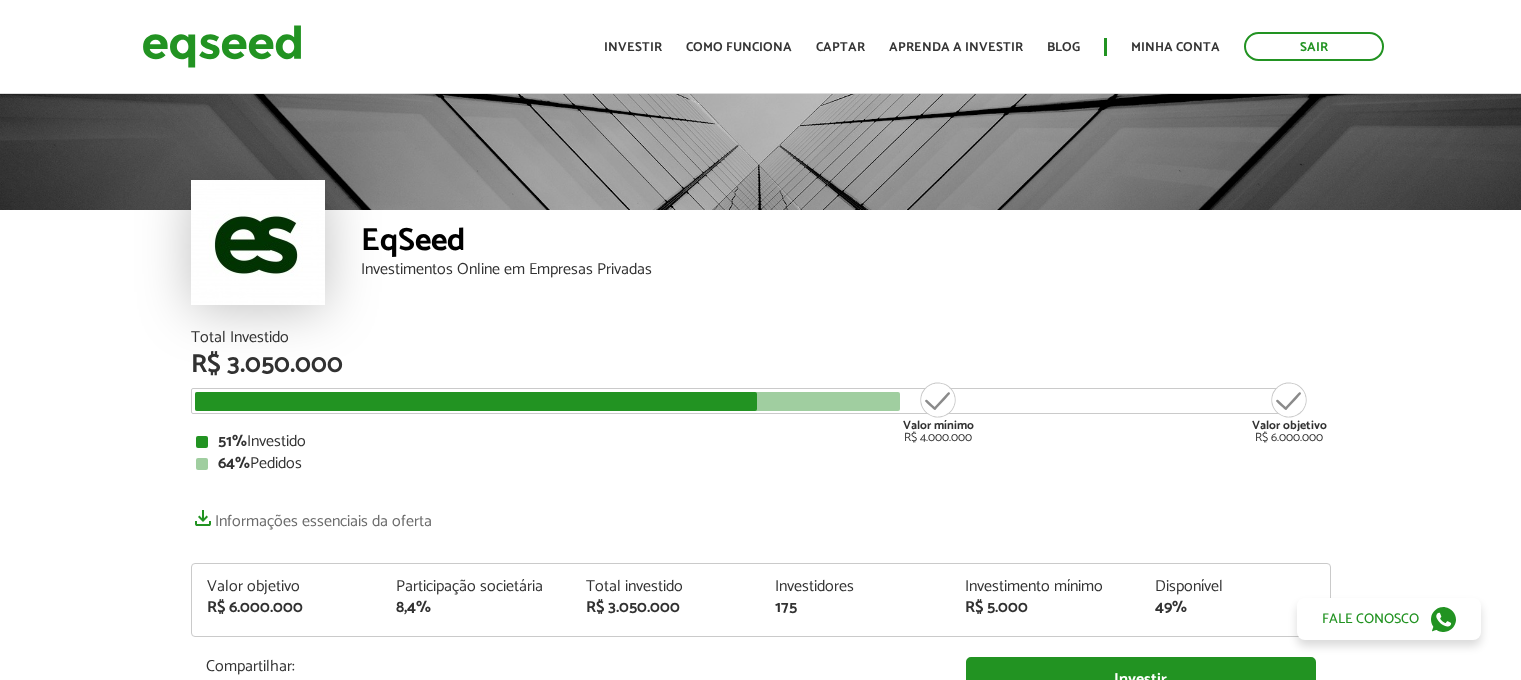 scroll, scrollTop: 0, scrollLeft: 0, axis: both 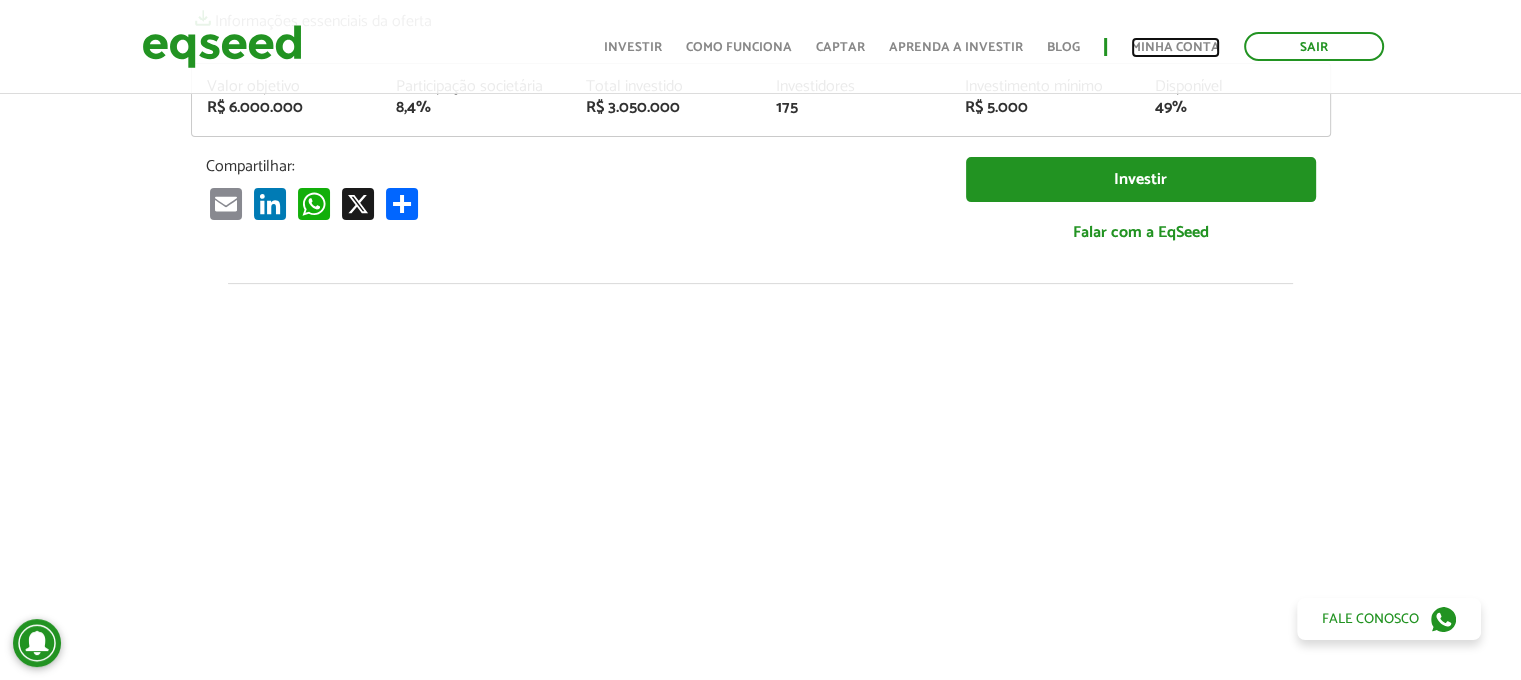click on "Minha conta" at bounding box center [1175, 47] 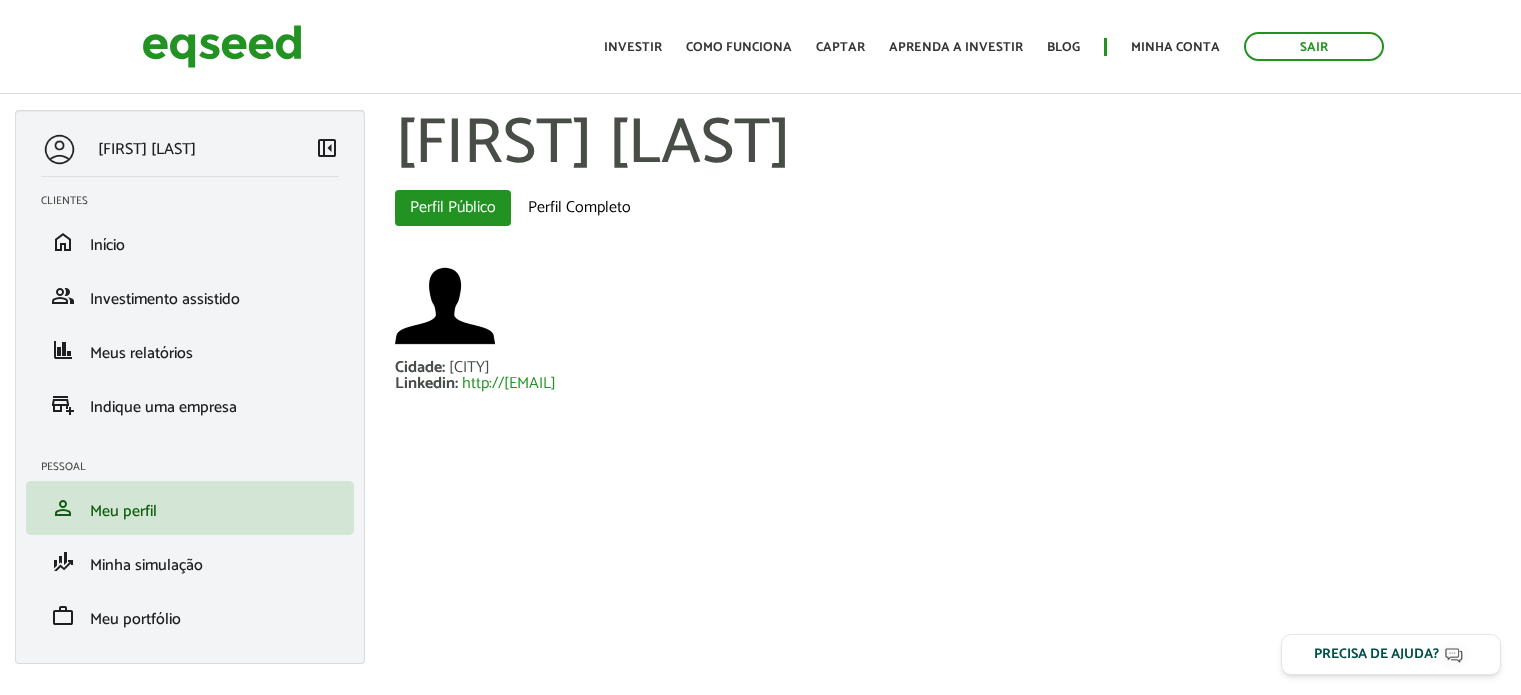 scroll, scrollTop: 0, scrollLeft: 0, axis: both 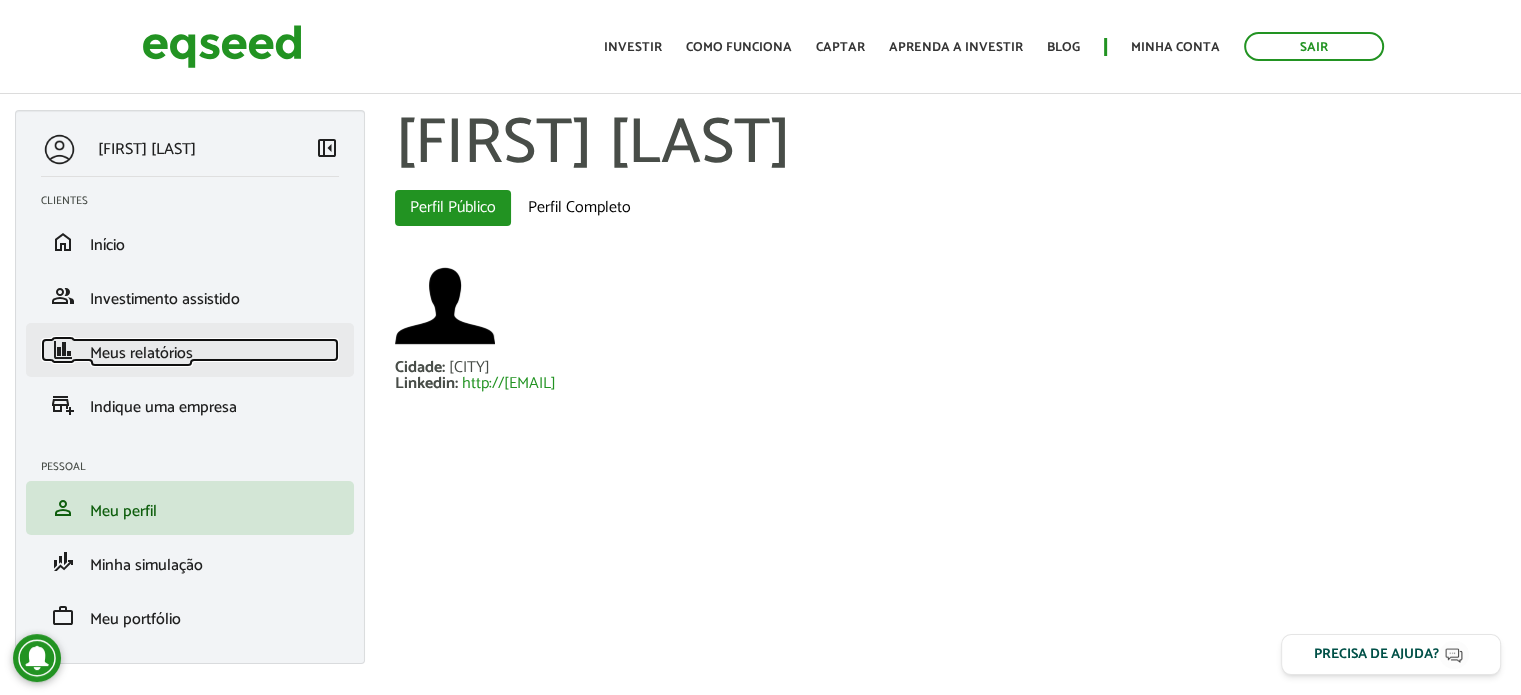 click on "Meus relatórios" at bounding box center (141, 353) 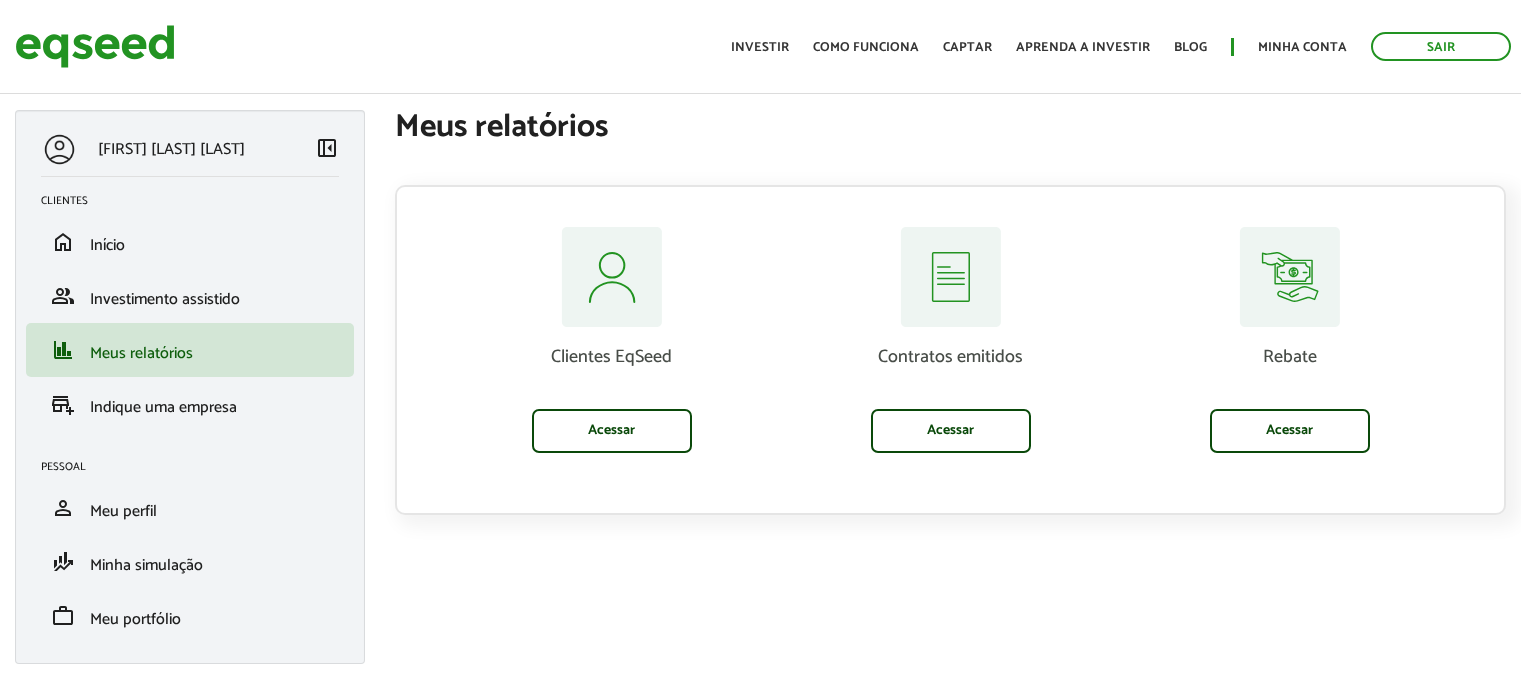scroll, scrollTop: 0, scrollLeft: 0, axis: both 